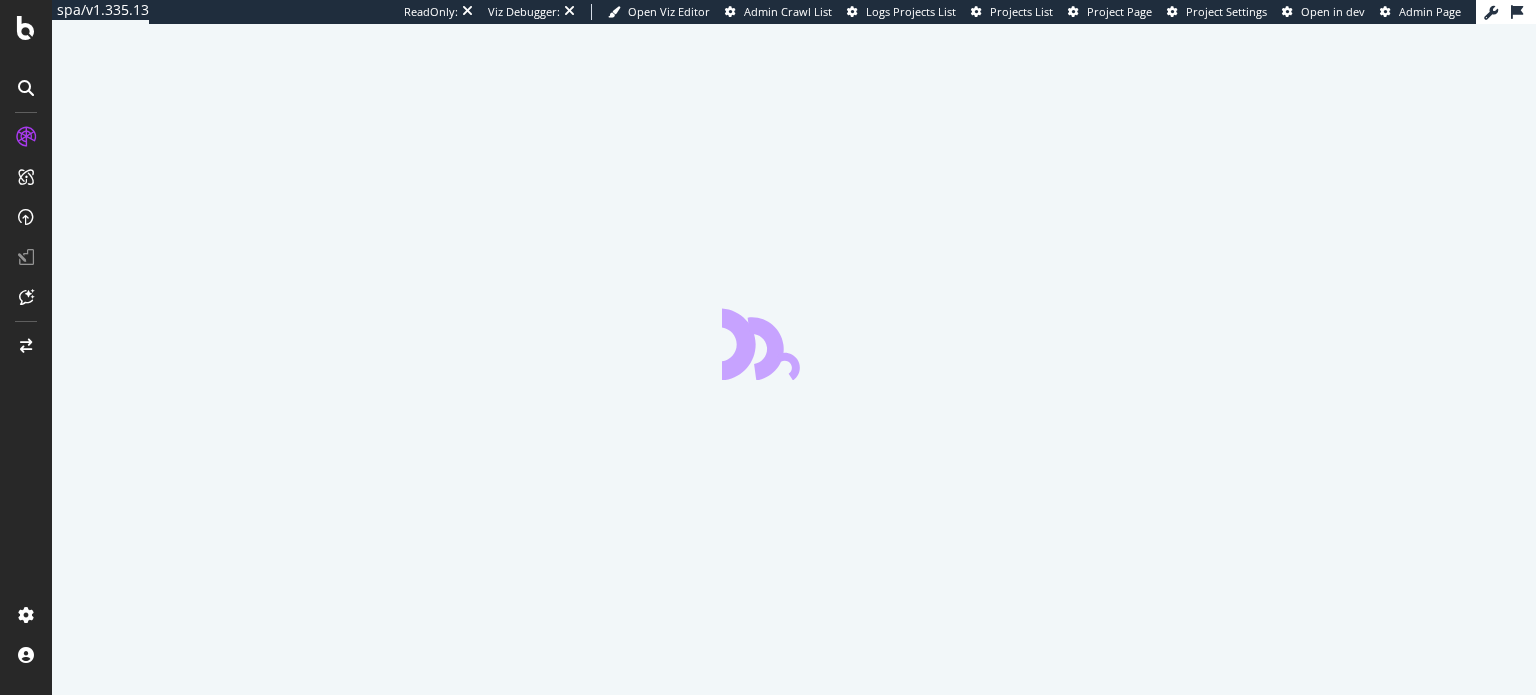 scroll, scrollTop: 0, scrollLeft: 0, axis: both 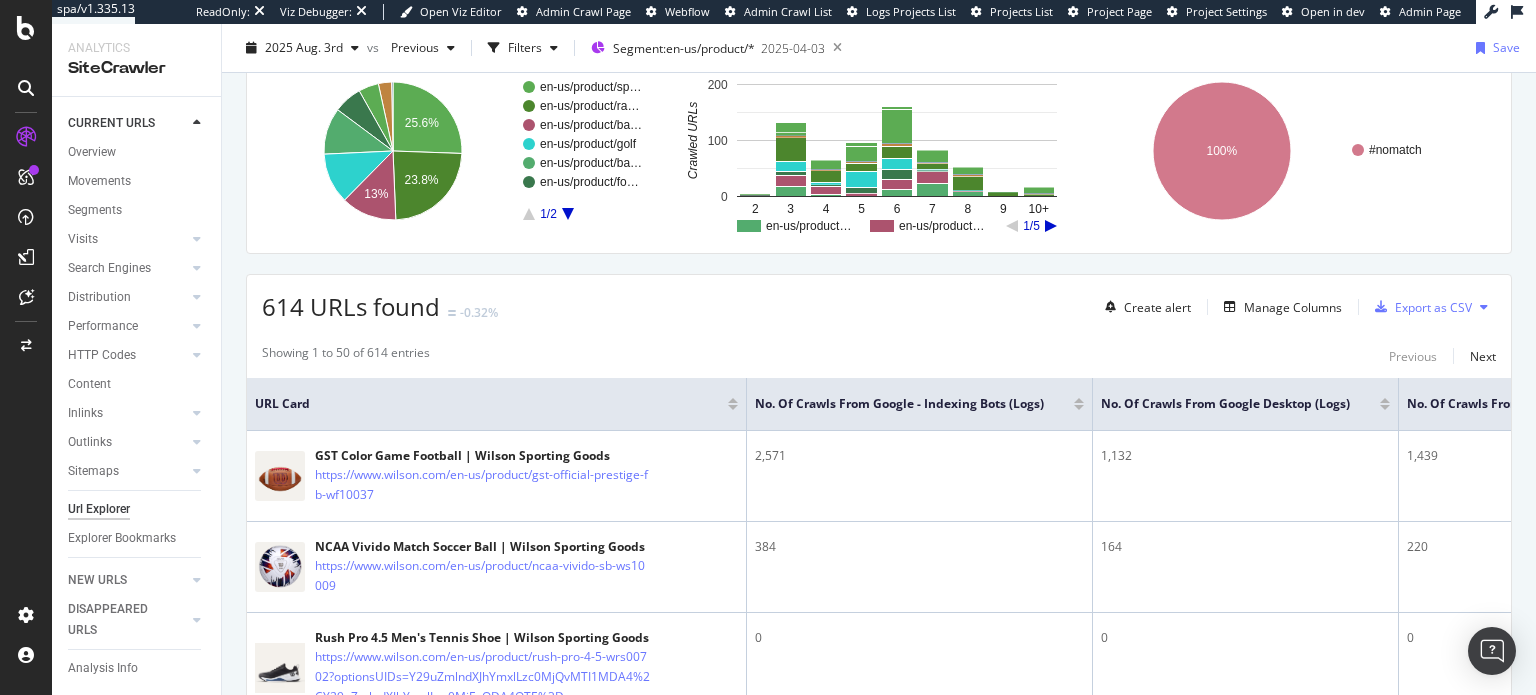 click at bounding box center (1079, 407) 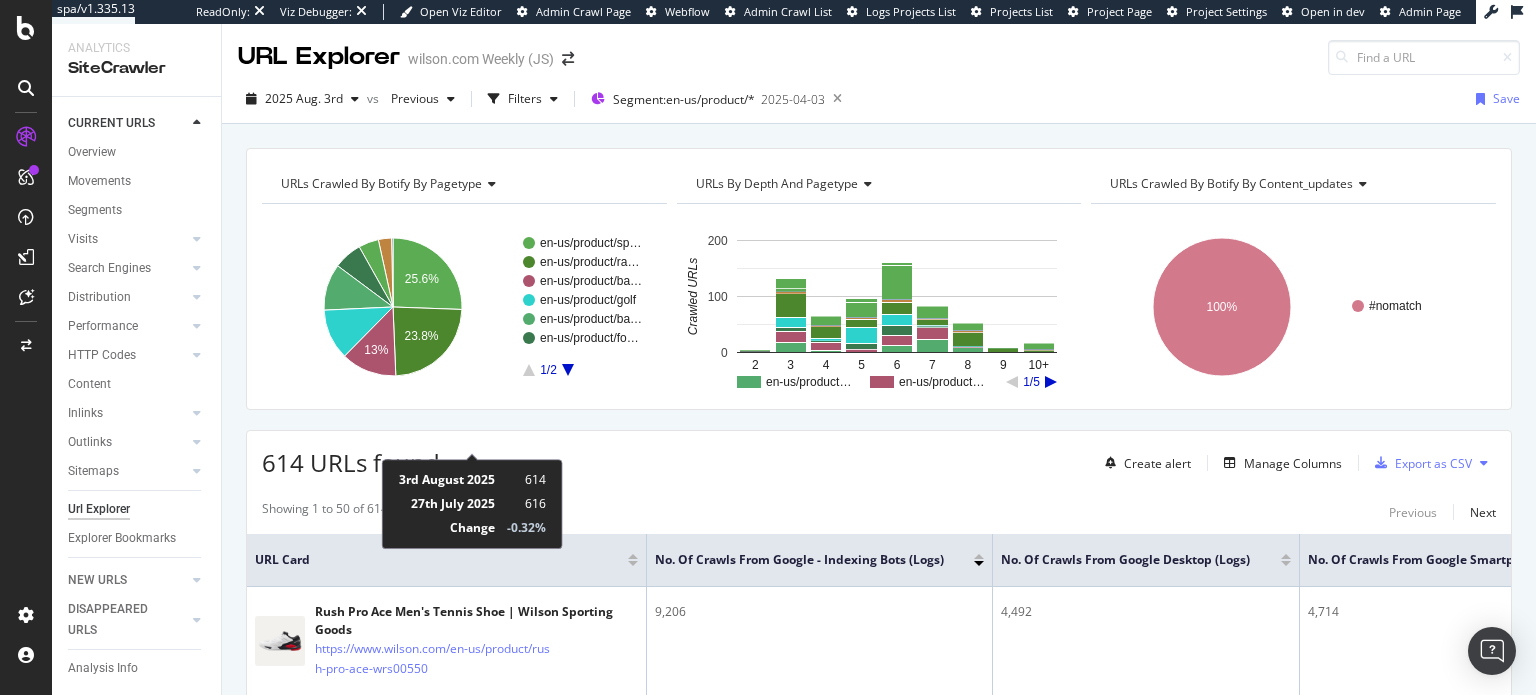 scroll, scrollTop: 24, scrollLeft: 0, axis: vertical 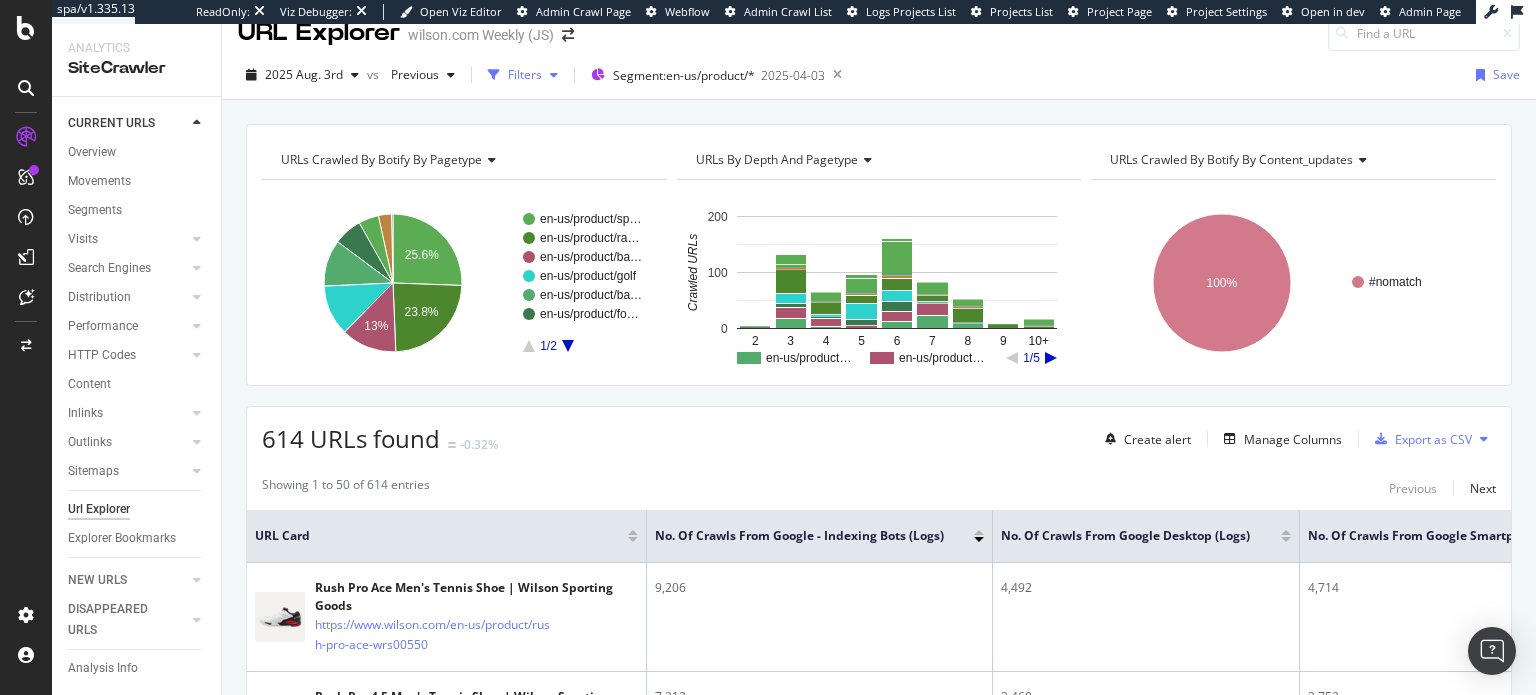 click on "Filters" at bounding box center (523, 75) 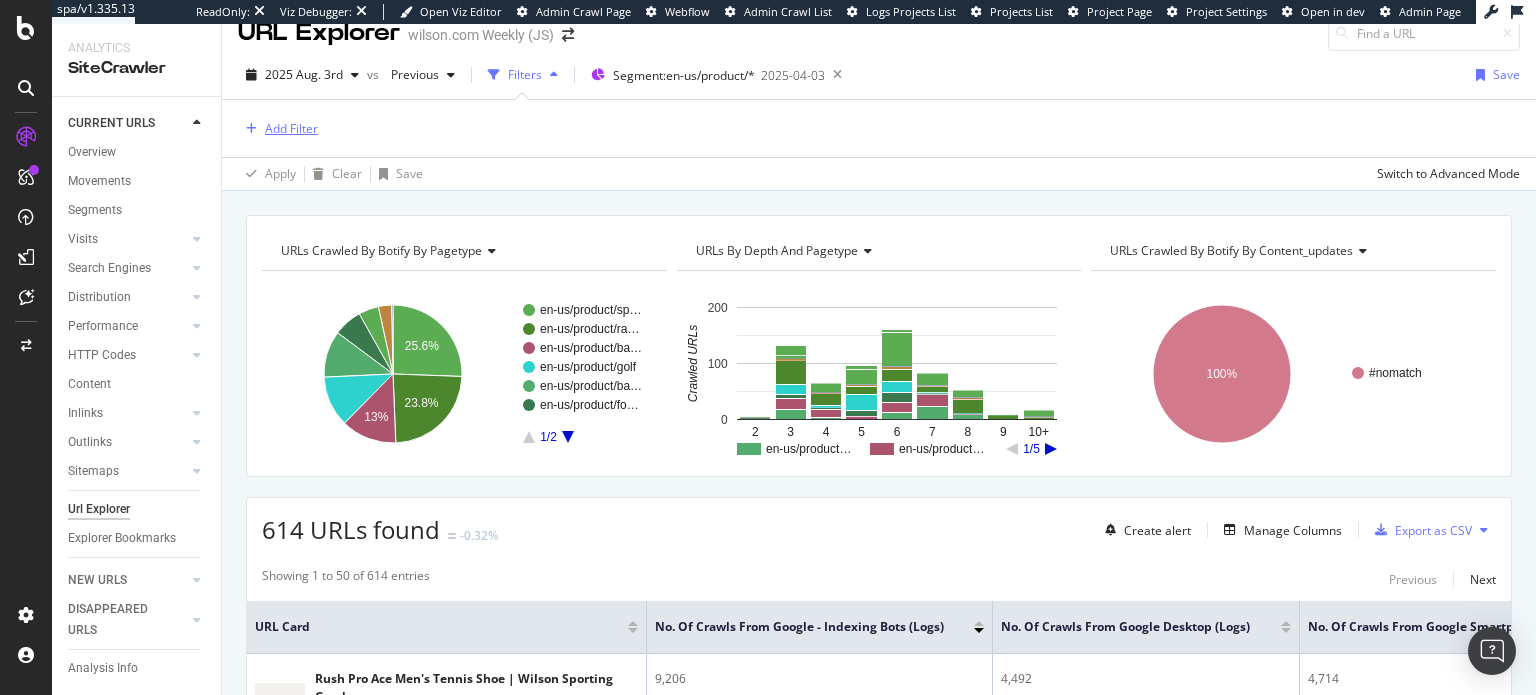 click on "Add Filter" at bounding box center (291, 128) 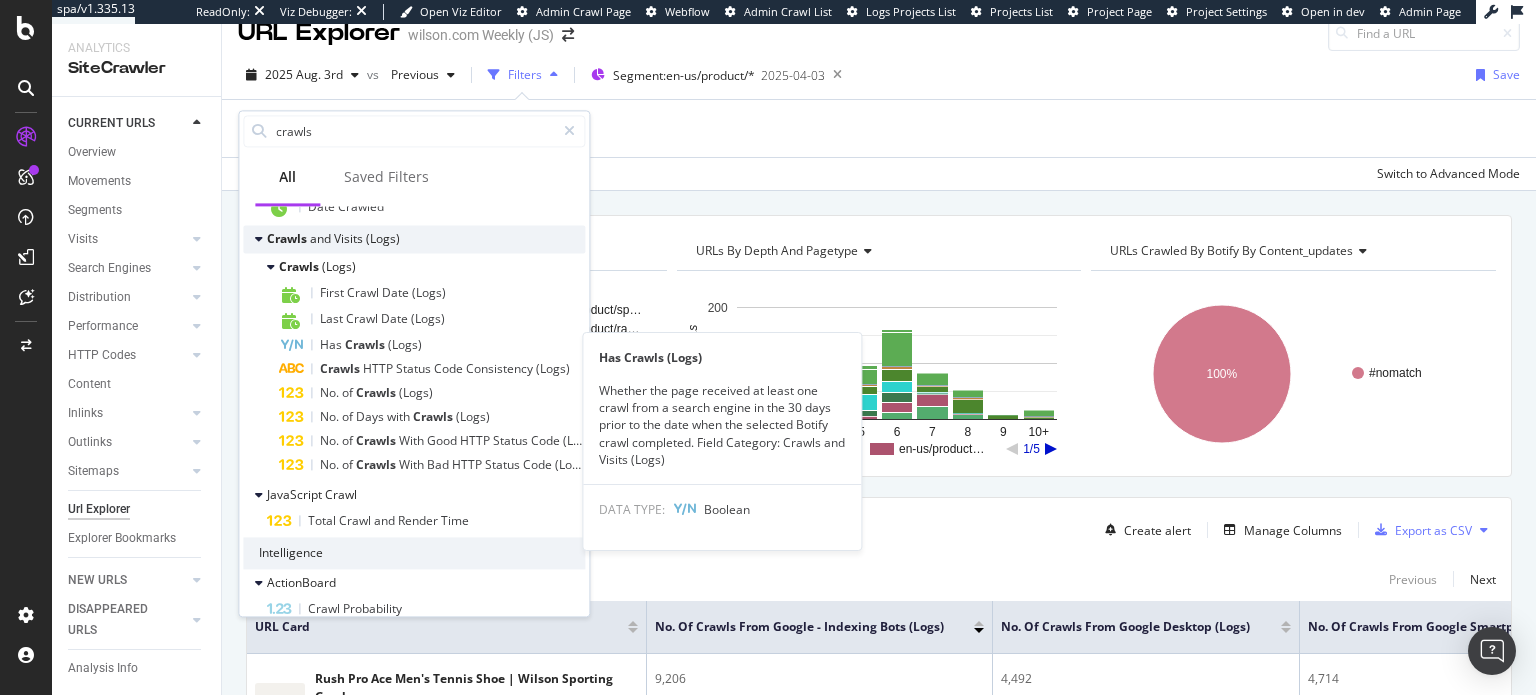 scroll, scrollTop: 139, scrollLeft: 0, axis: vertical 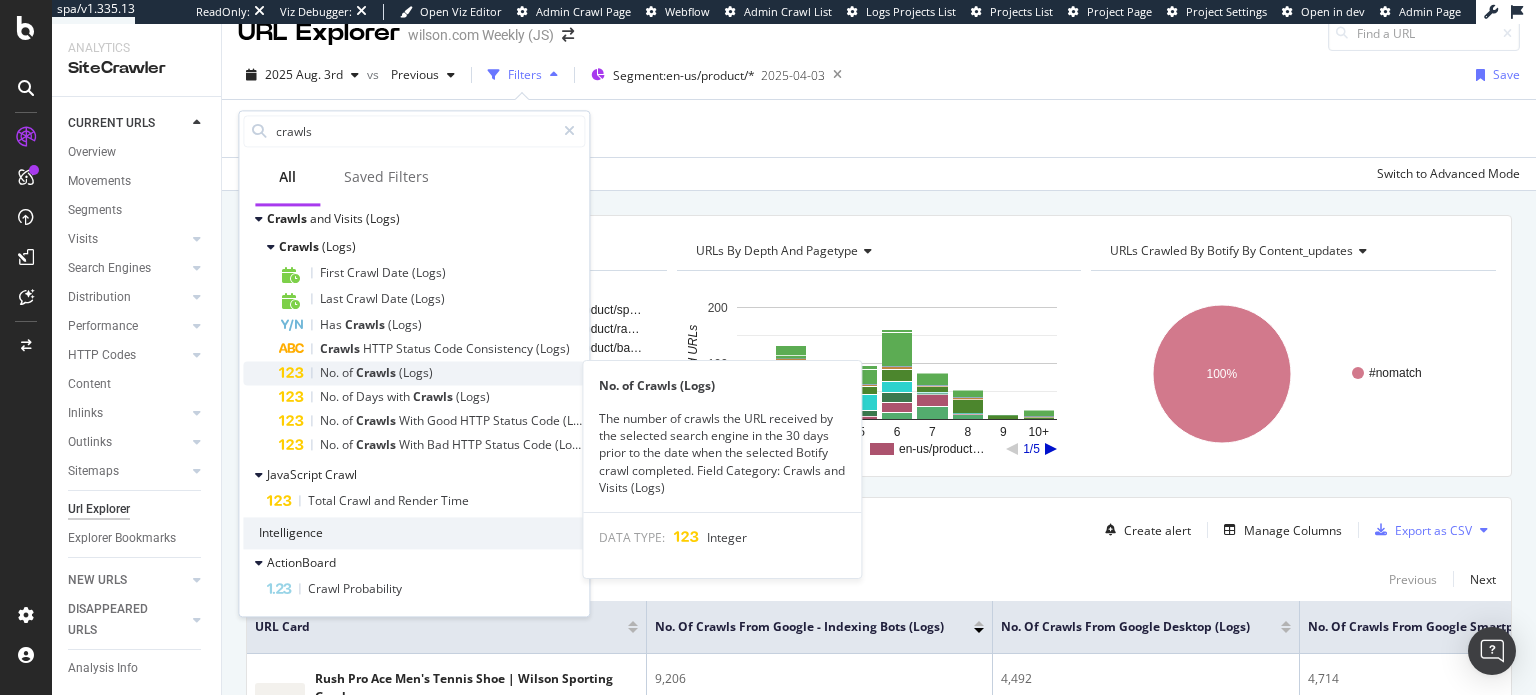 type on "crawls" 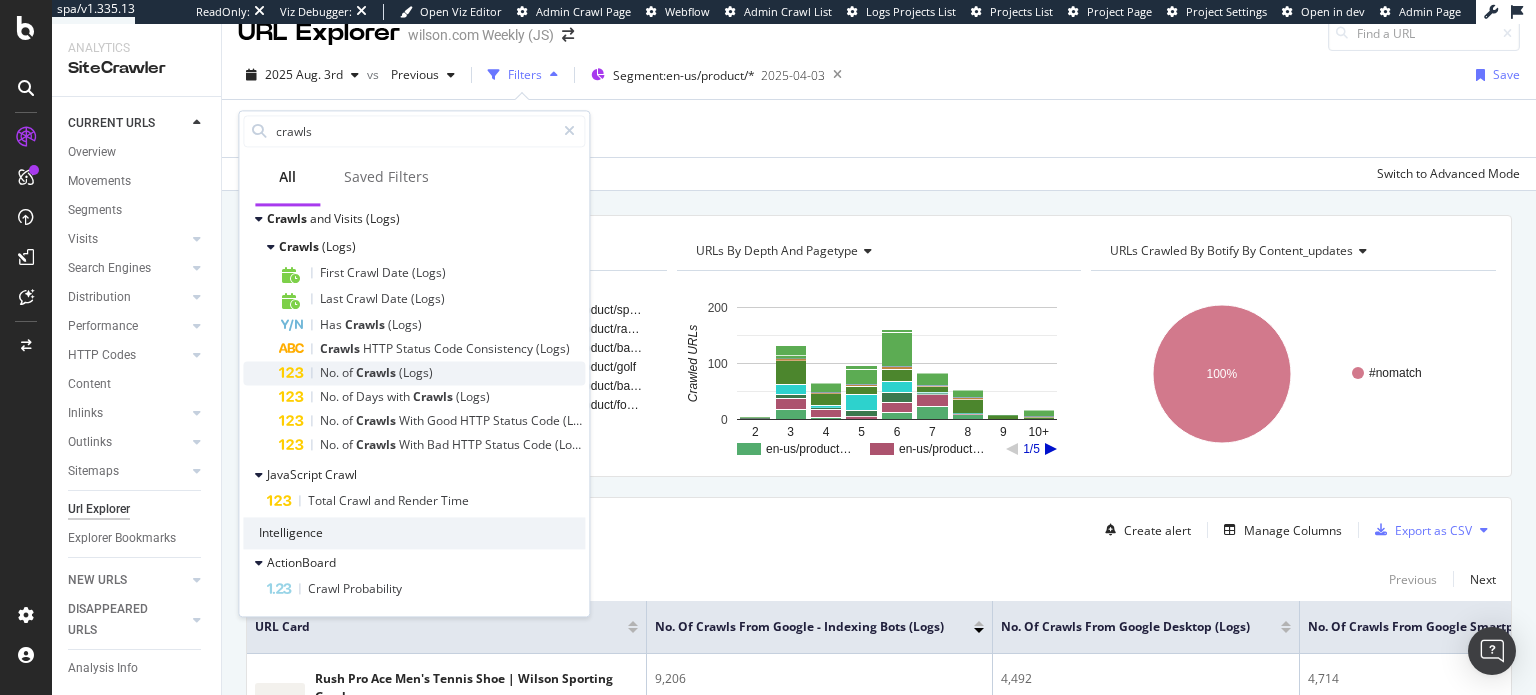 click on "Crawls" at bounding box center [377, 372] 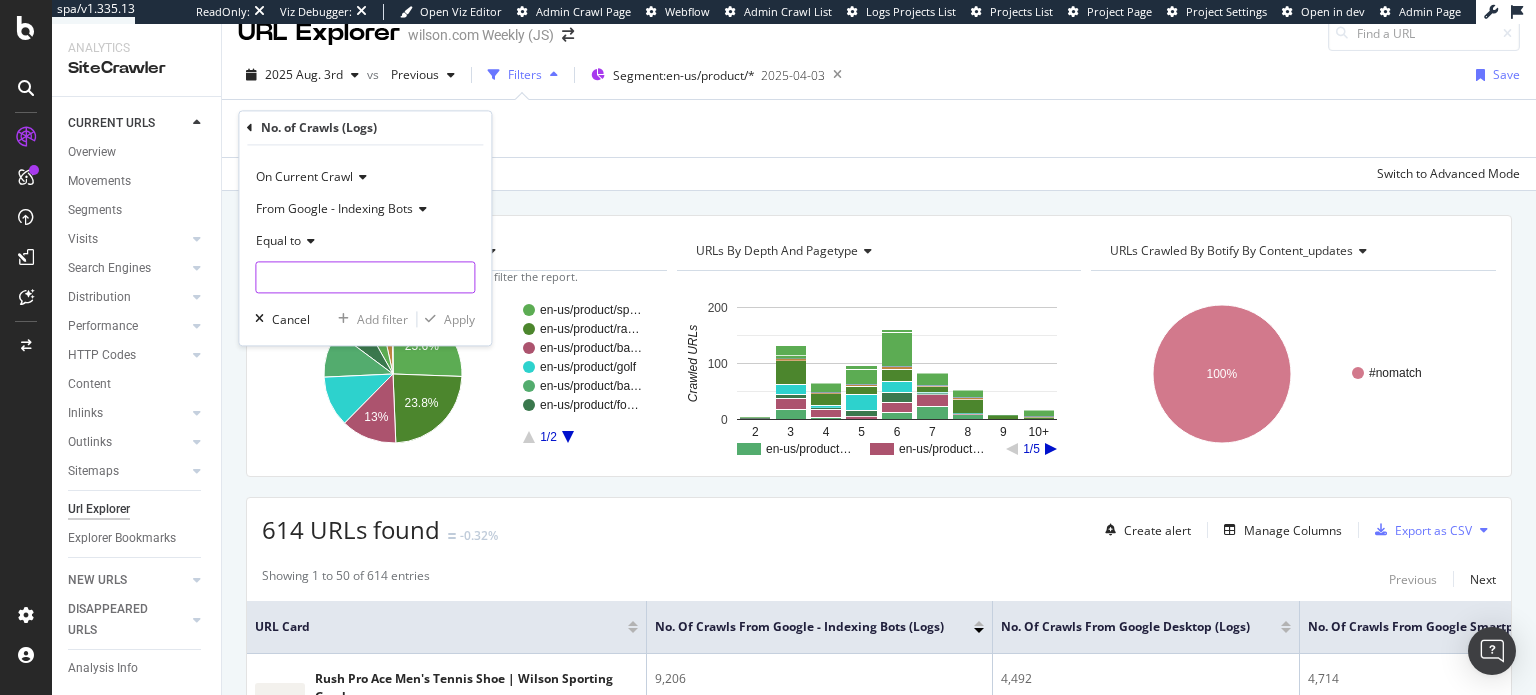 click at bounding box center [365, 278] 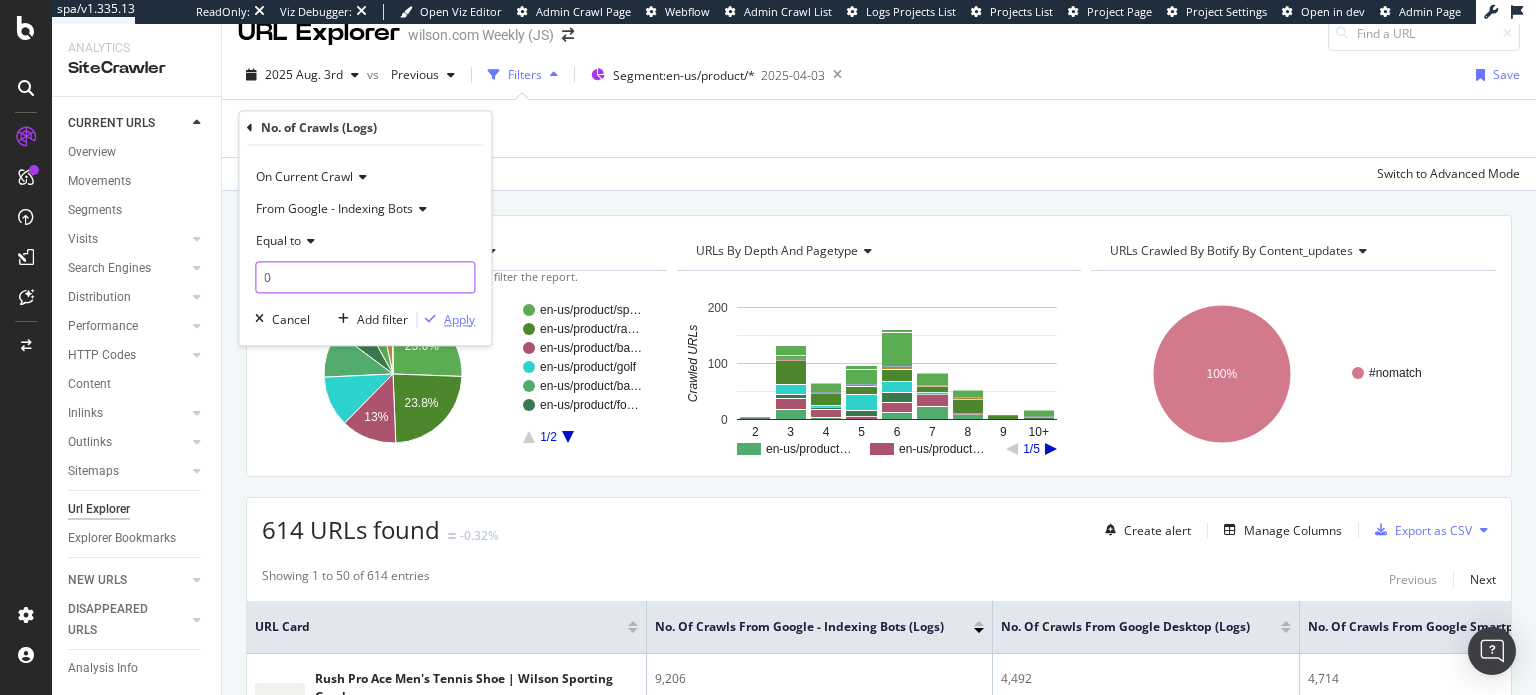 type on "0" 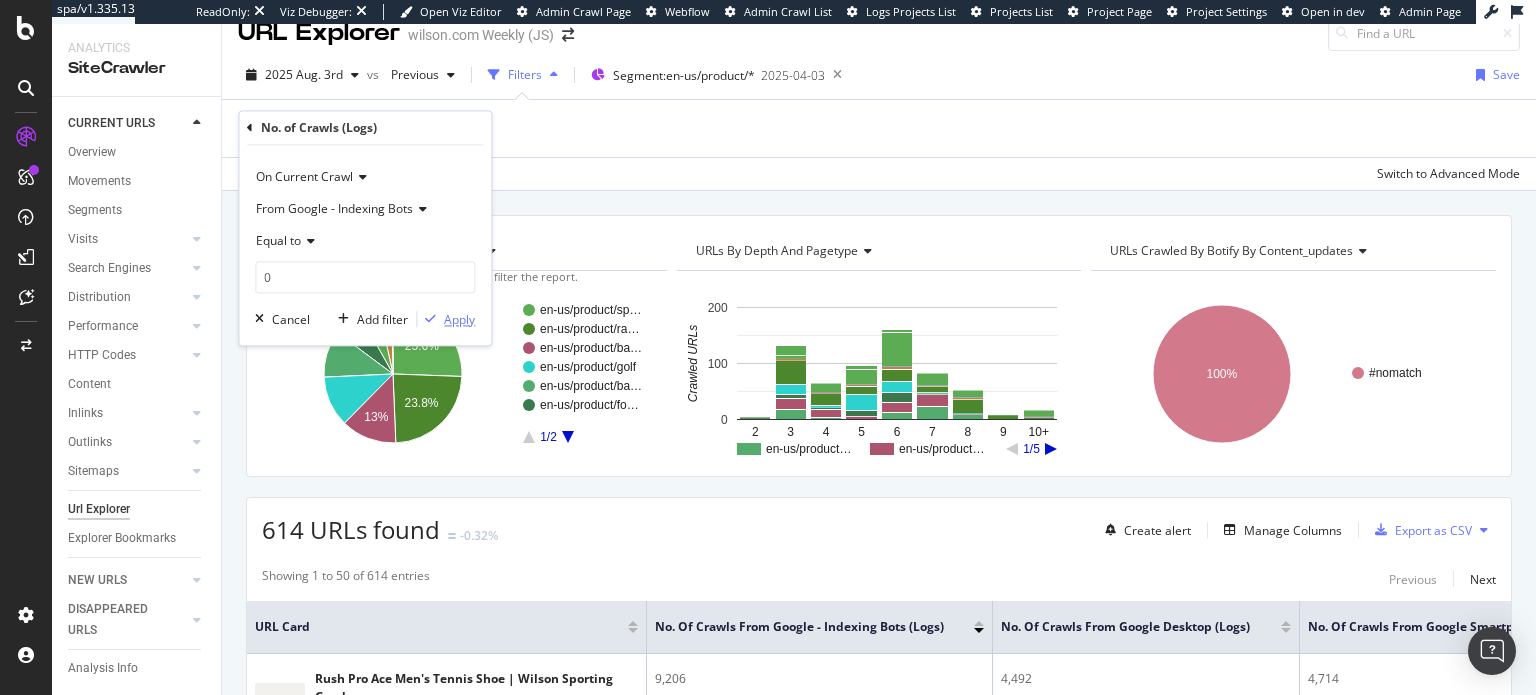 click on "Apply" at bounding box center [446, 320] 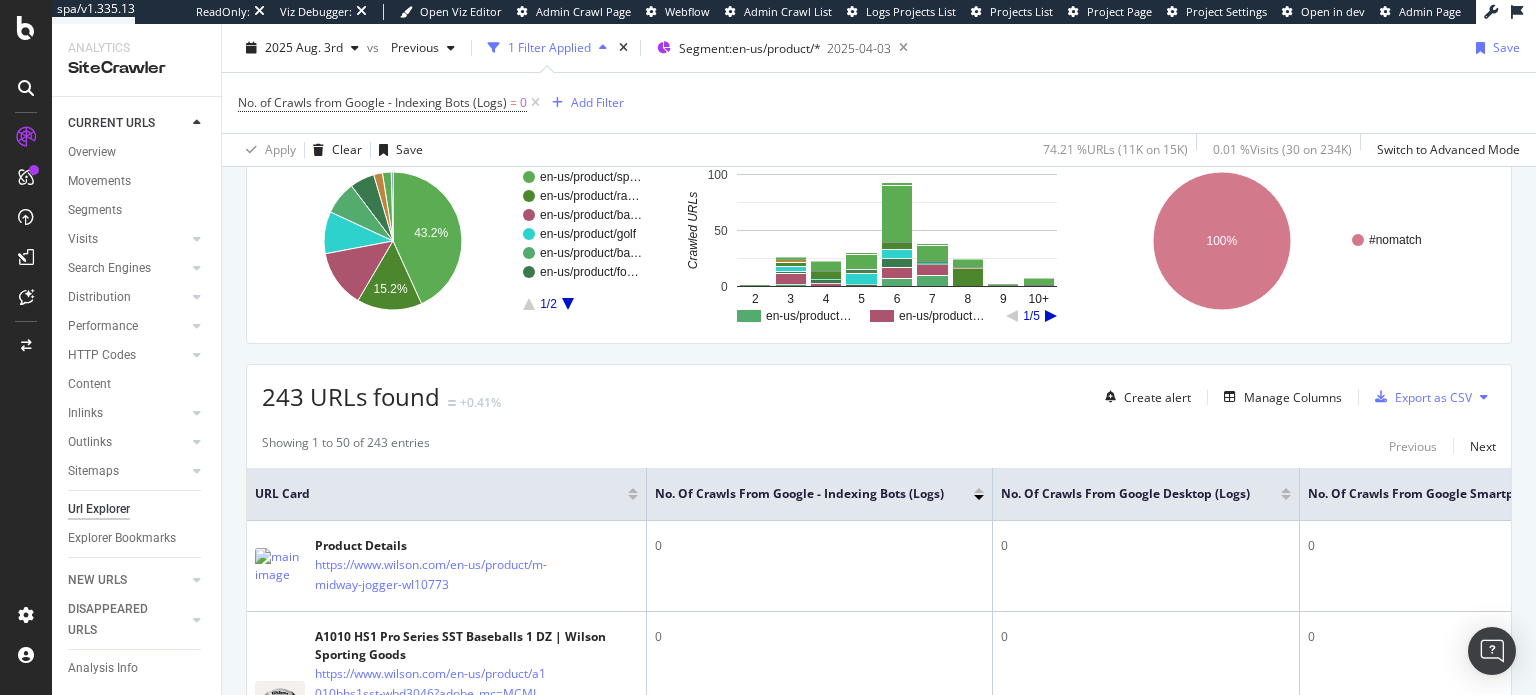 scroll, scrollTop: 228, scrollLeft: 0, axis: vertical 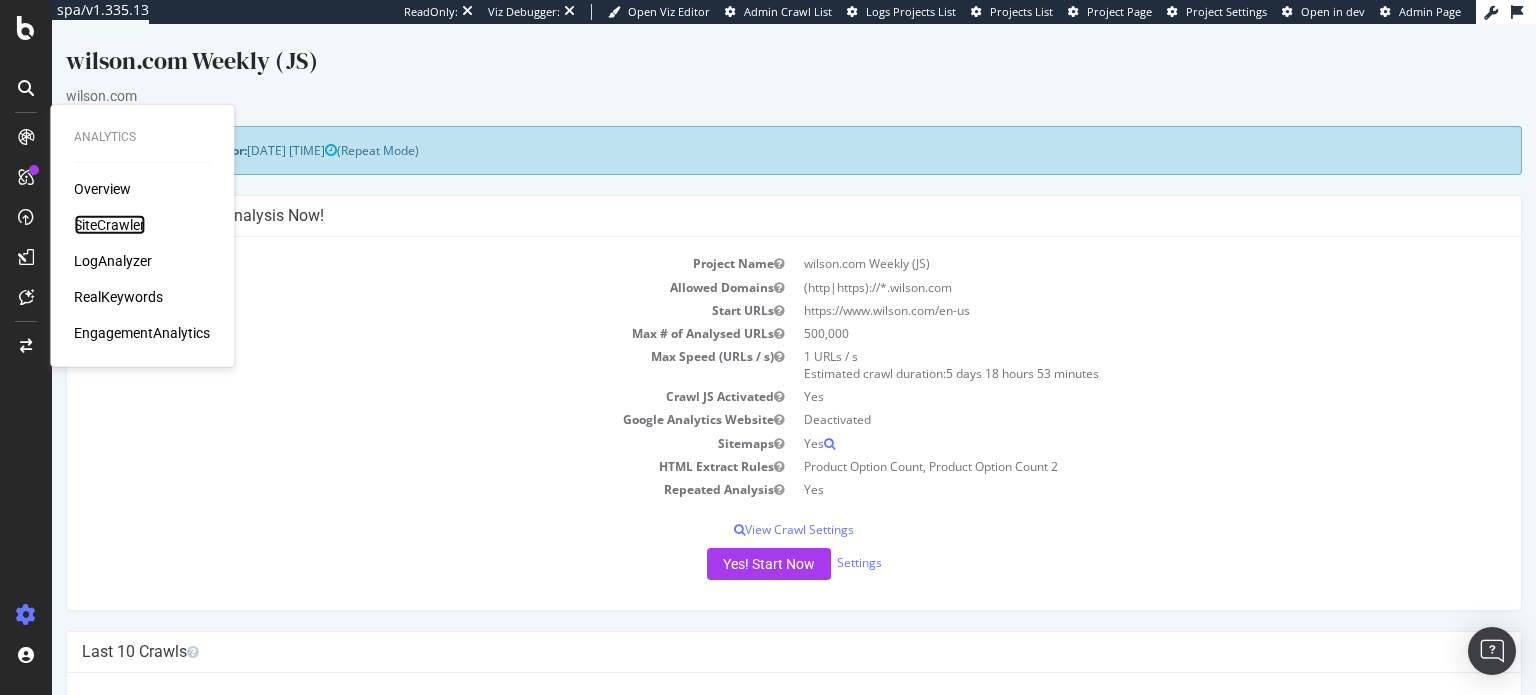 click on "SiteCrawler" at bounding box center (109, 225) 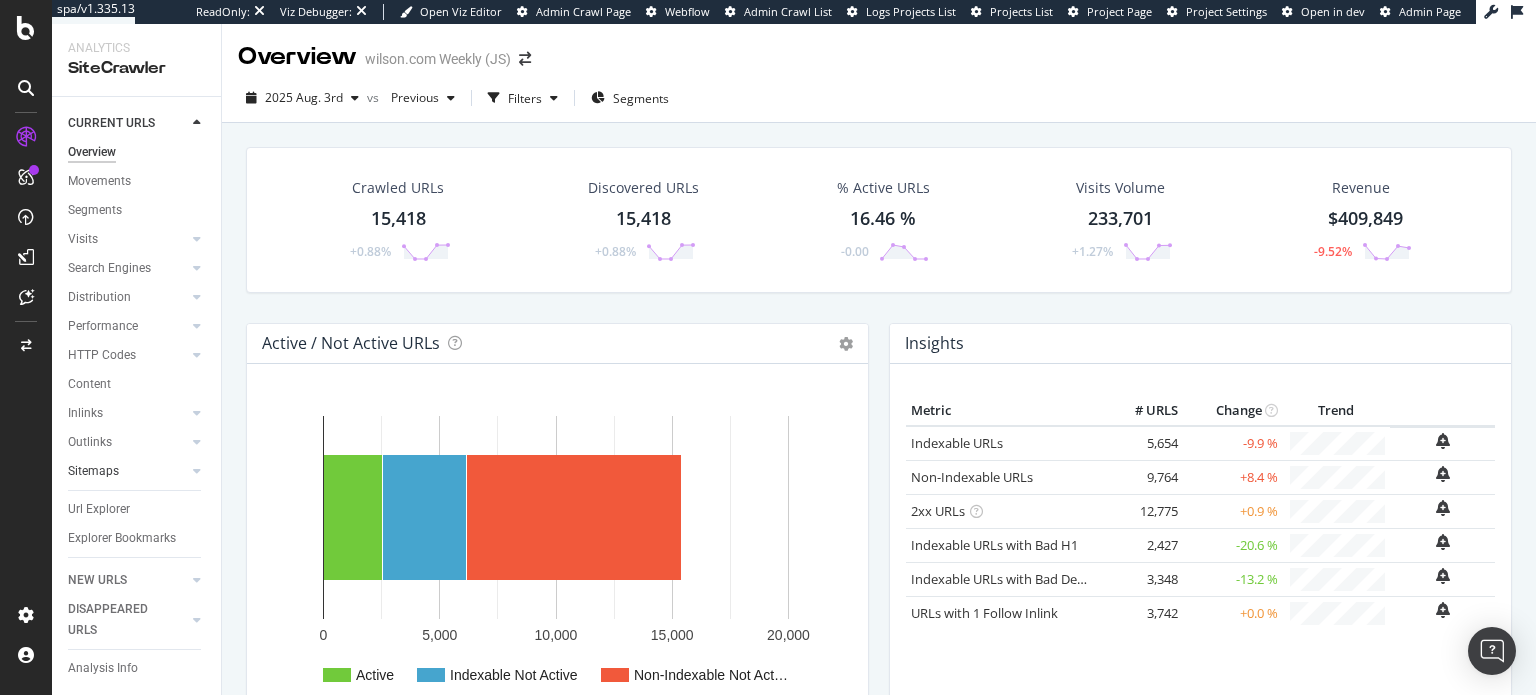 click on "Sitemaps" at bounding box center (127, 471) 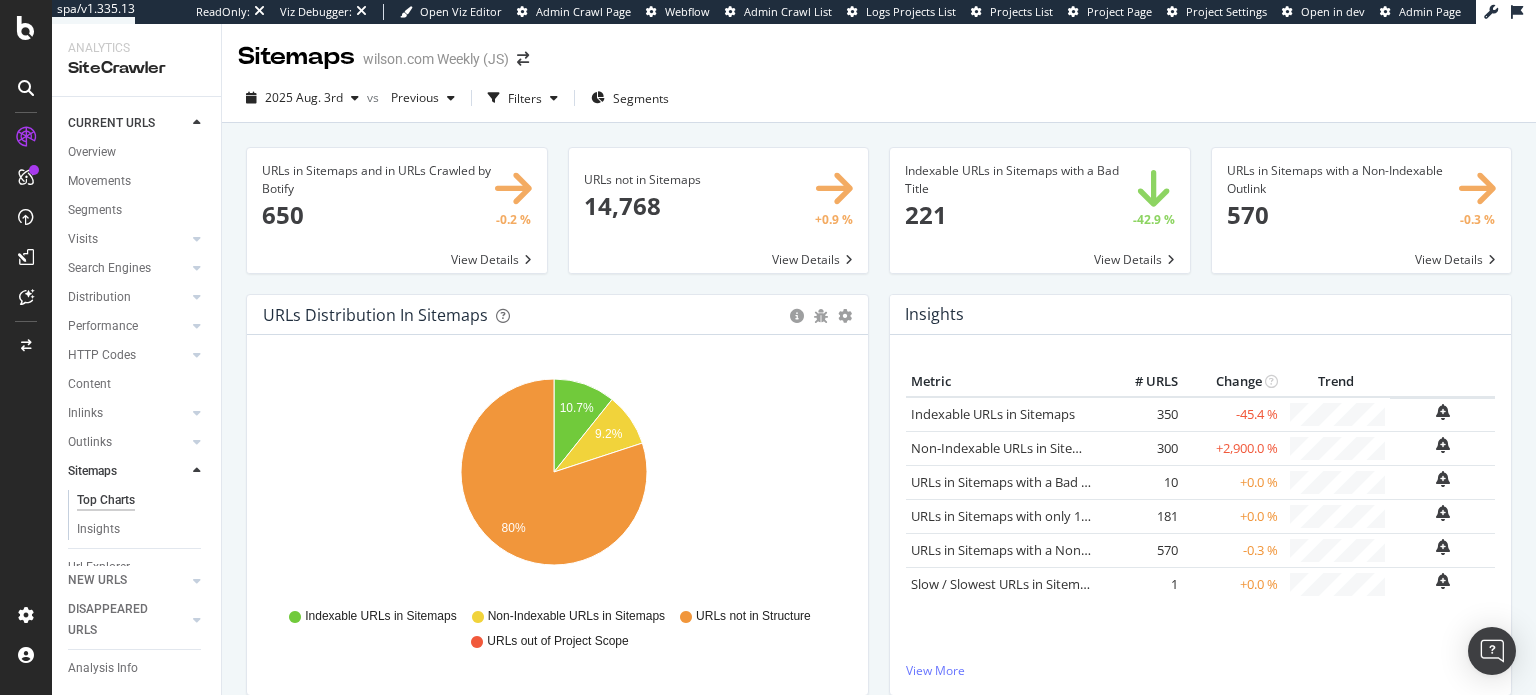 click at bounding box center (719, 210) 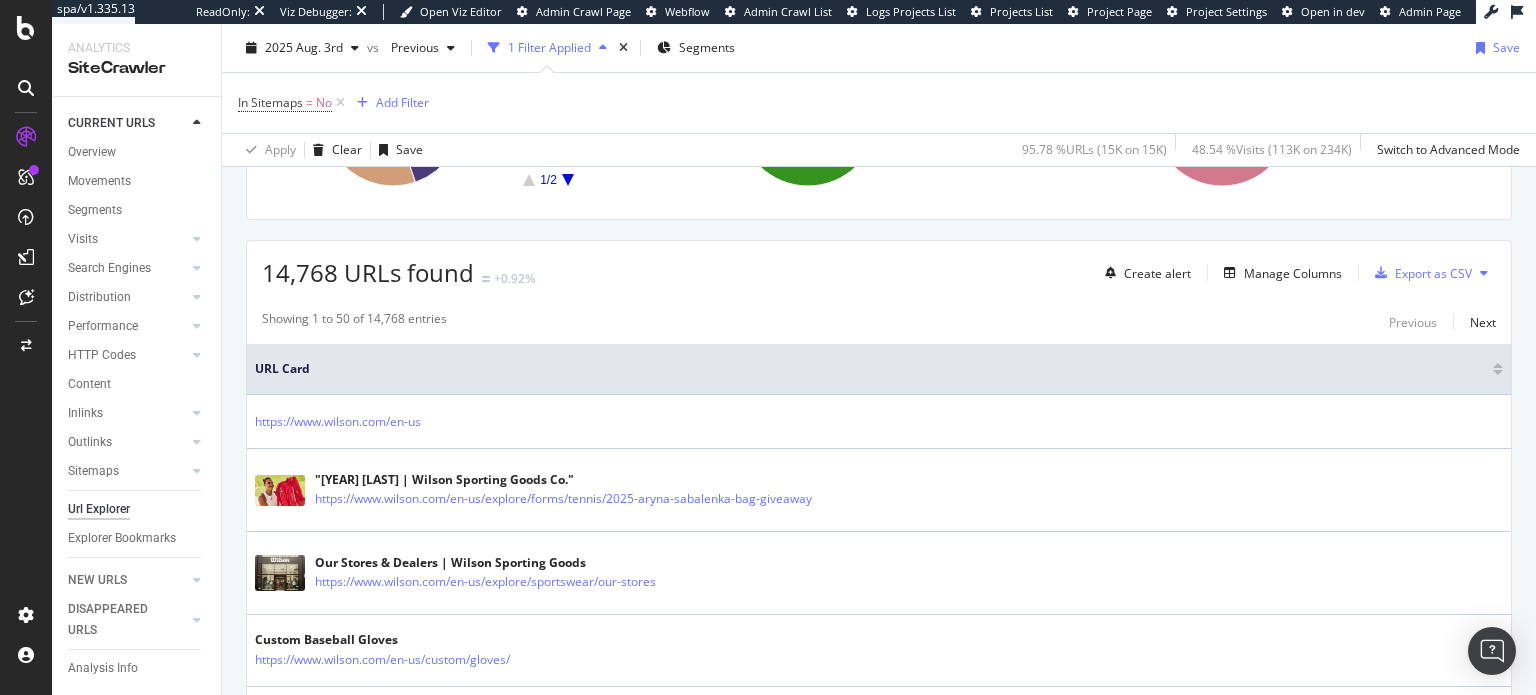 scroll, scrollTop: 300, scrollLeft: 0, axis: vertical 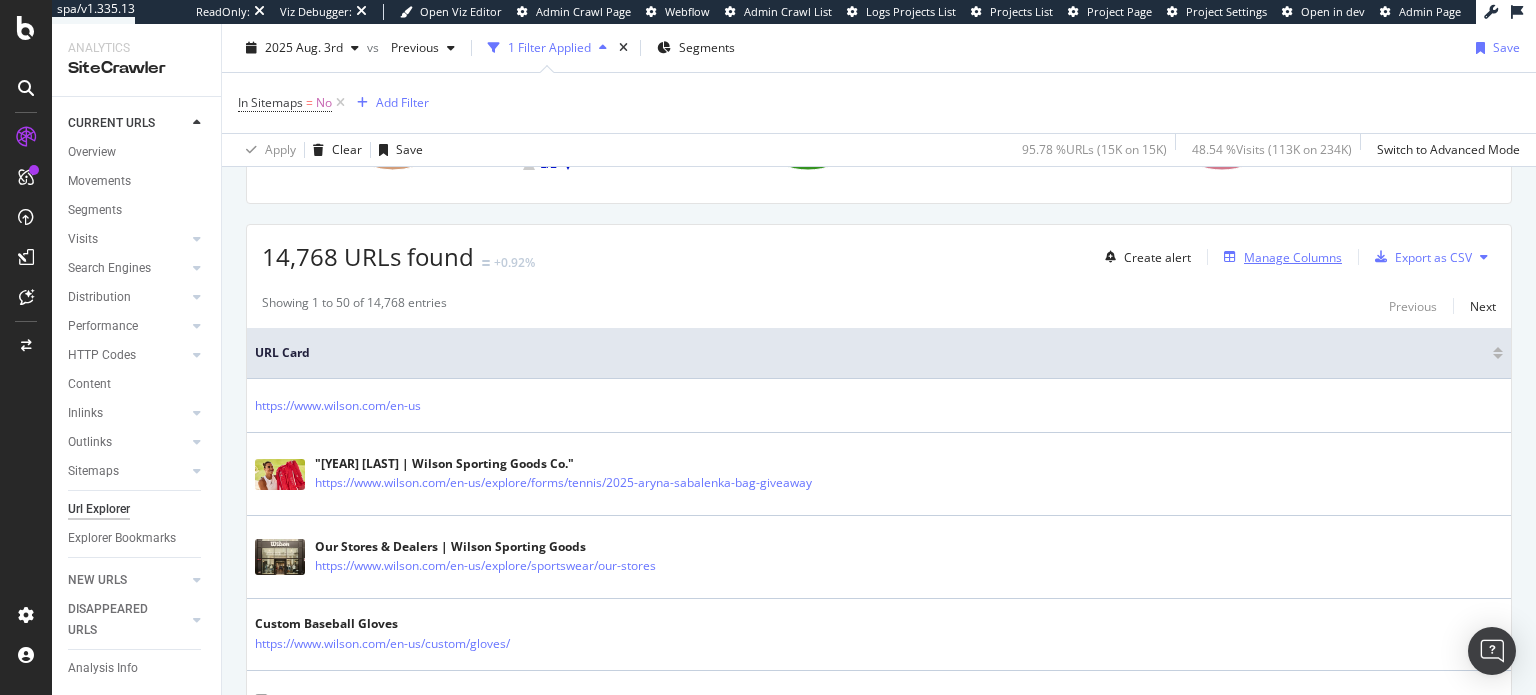 click on "Manage Columns" at bounding box center [1279, 257] 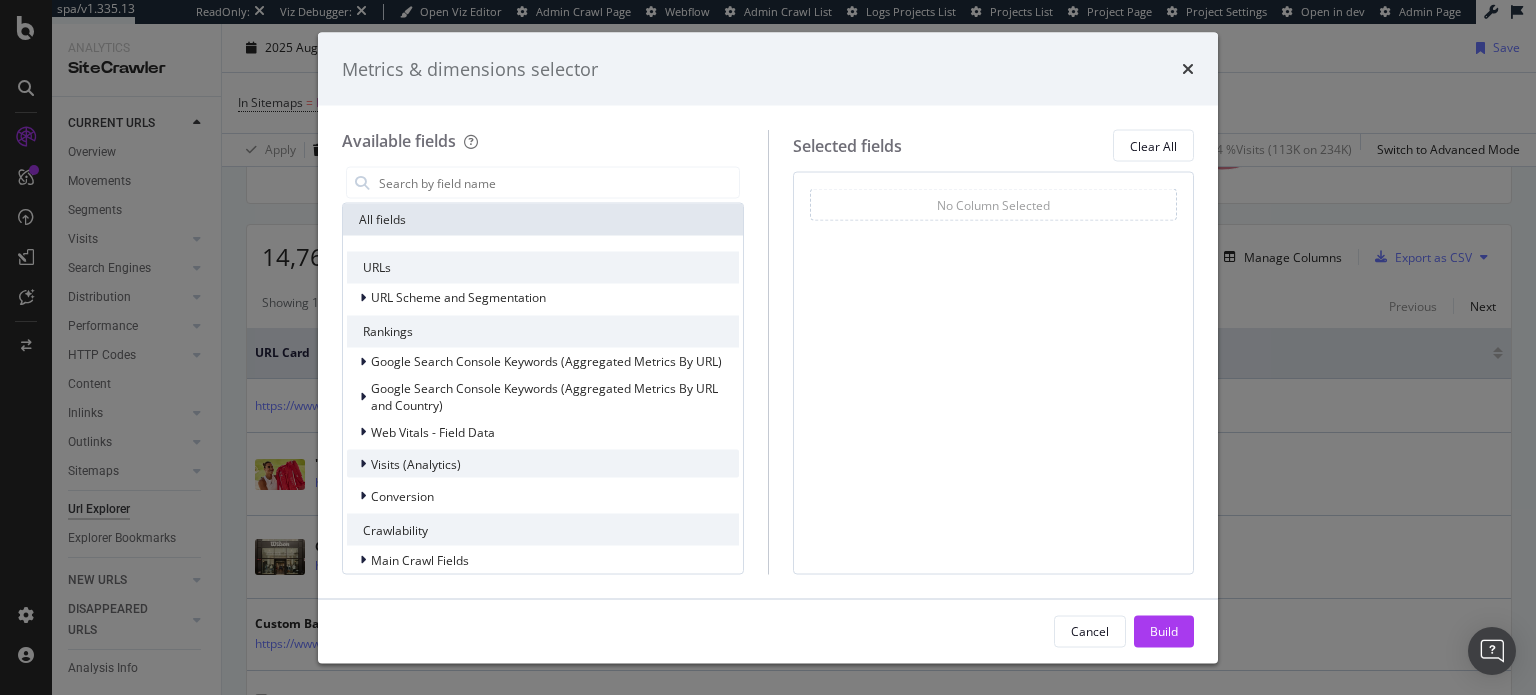 click on "Visits (Analytics)" at bounding box center (543, 464) 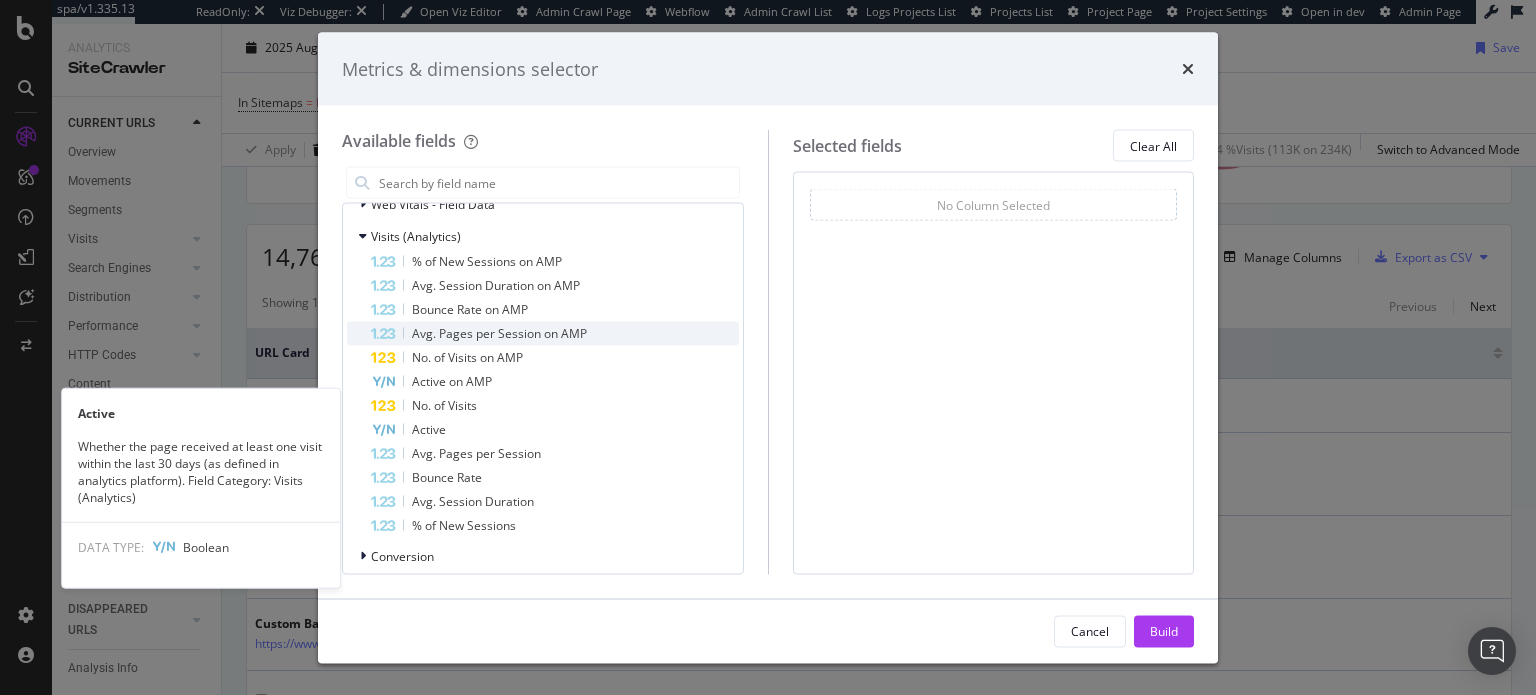 scroll, scrollTop: 200, scrollLeft: 0, axis: vertical 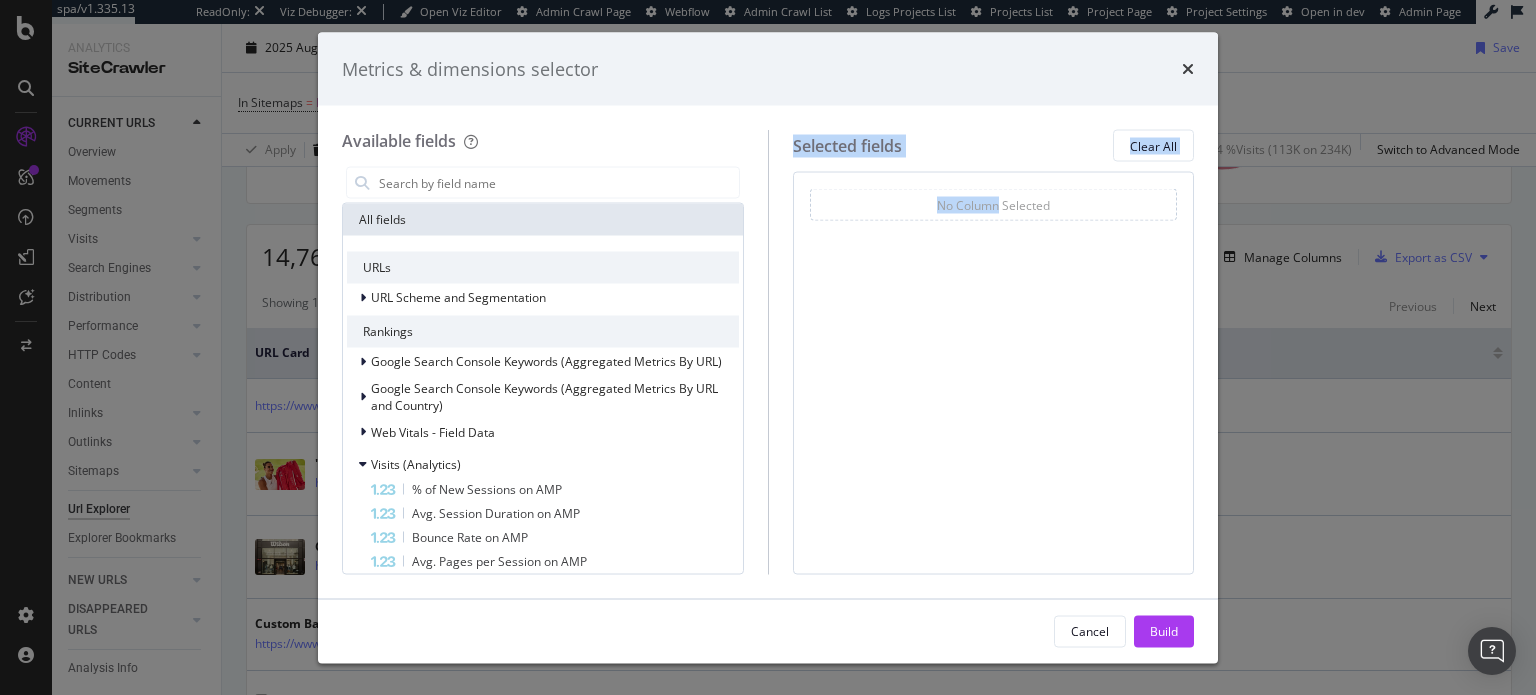 drag, startPoint x: 462, startPoint y: 435, endPoint x: 1000, endPoint y: 198, distance: 587.8886 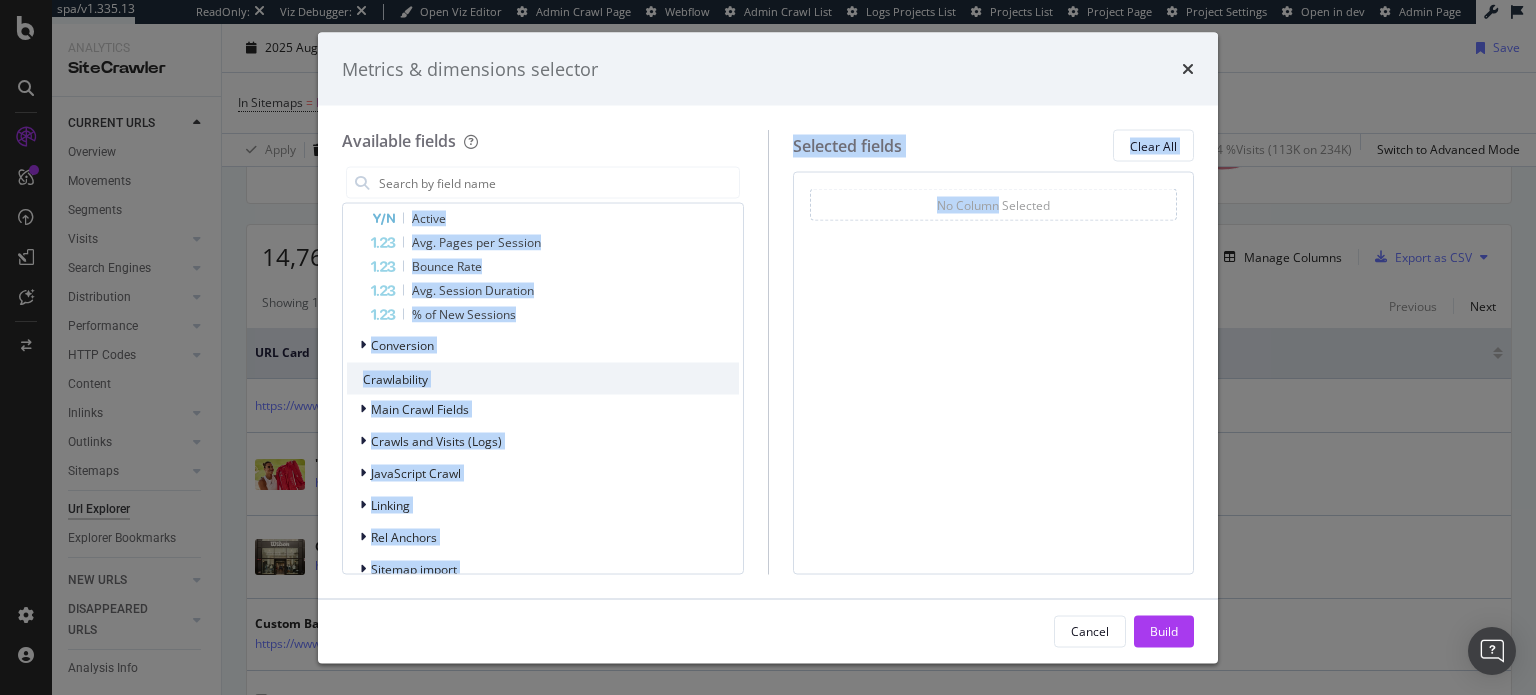 scroll, scrollTop: 300, scrollLeft: 0, axis: vertical 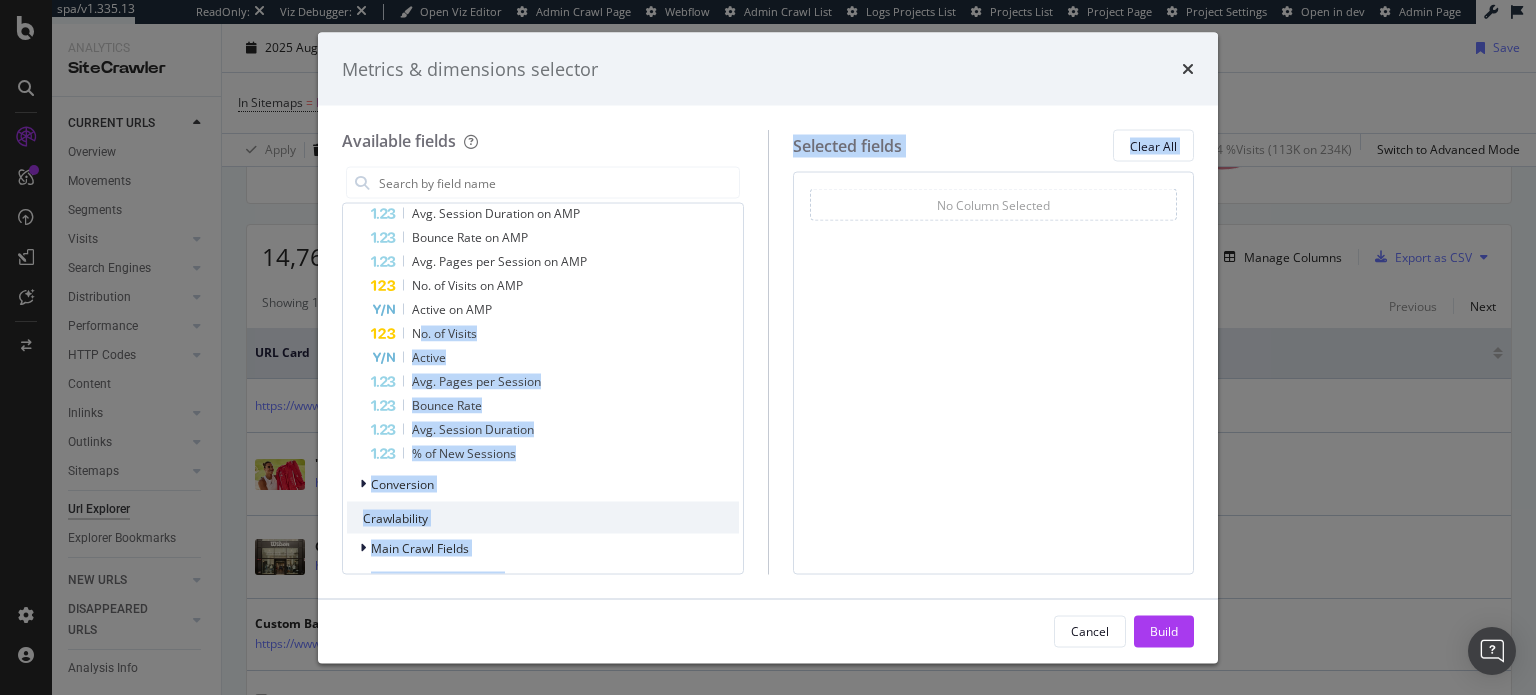 drag, startPoint x: 417, startPoint y: 337, endPoint x: 792, endPoint y: 323, distance: 375.26123 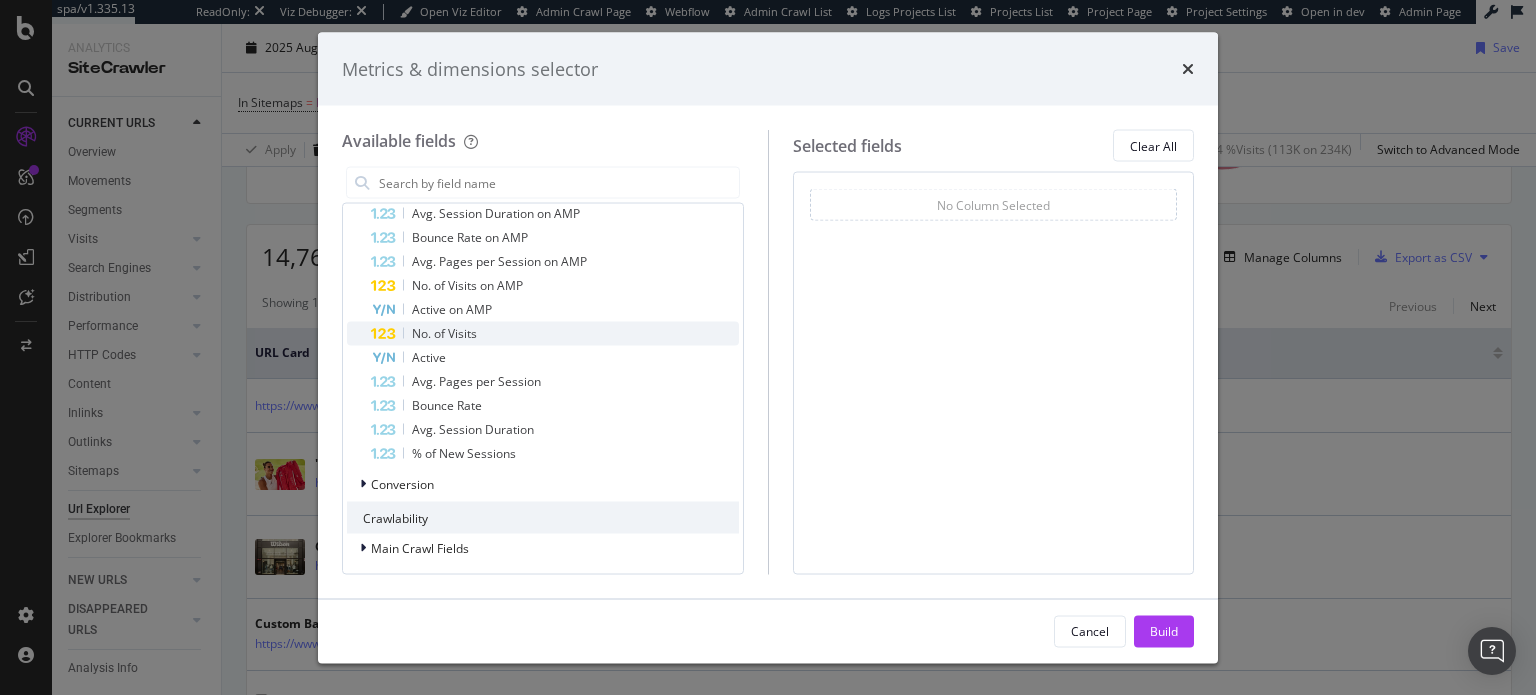 click on "No. of Visits" at bounding box center (543, 334) 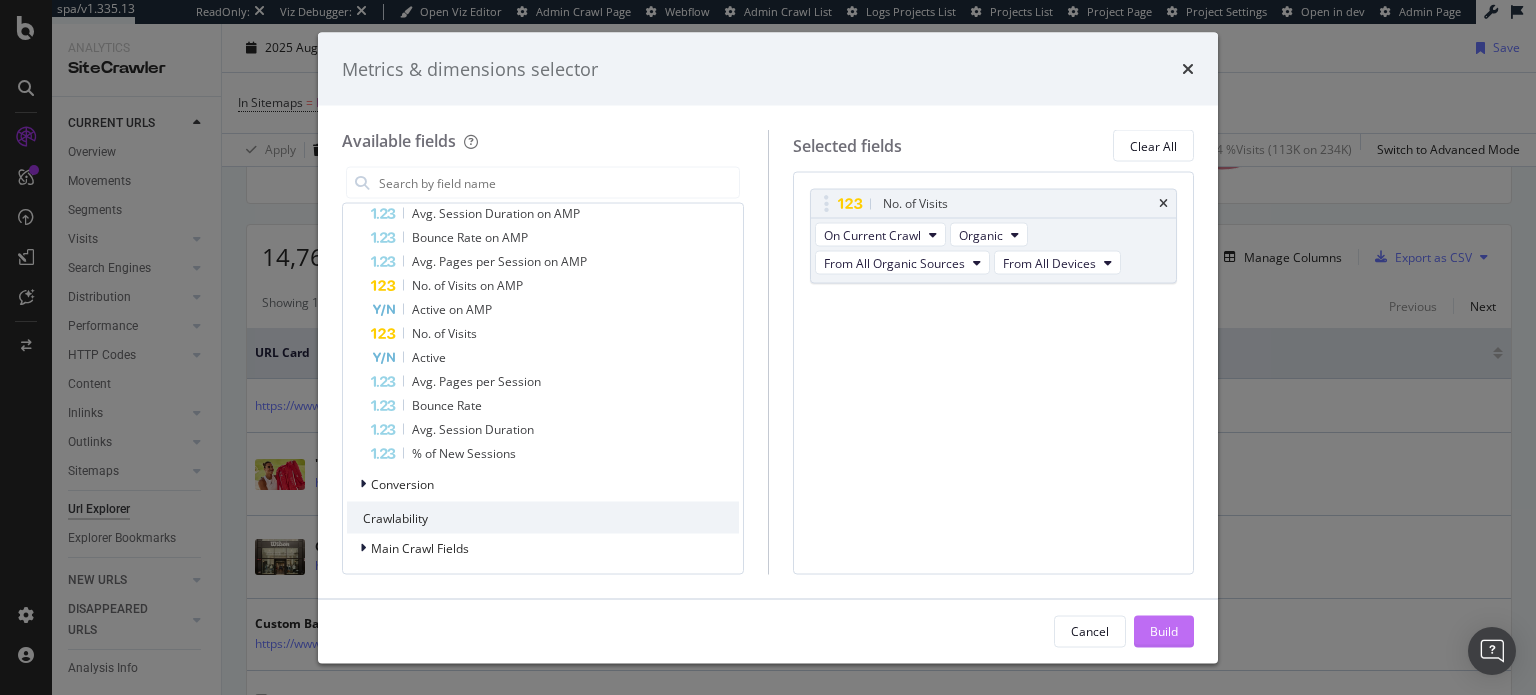 click on "Build" at bounding box center [1164, 630] 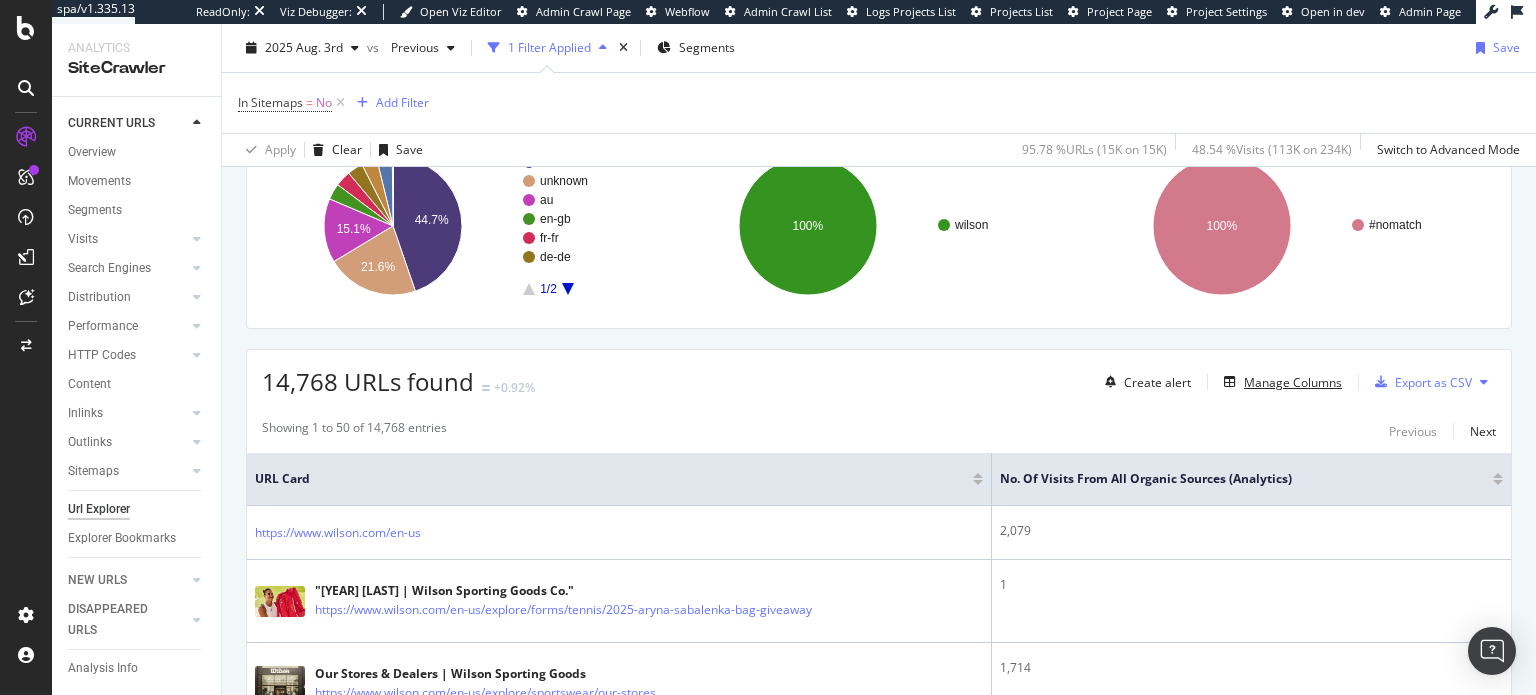 scroll, scrollTop: 197, scrollLeft: 0, axis: vertical 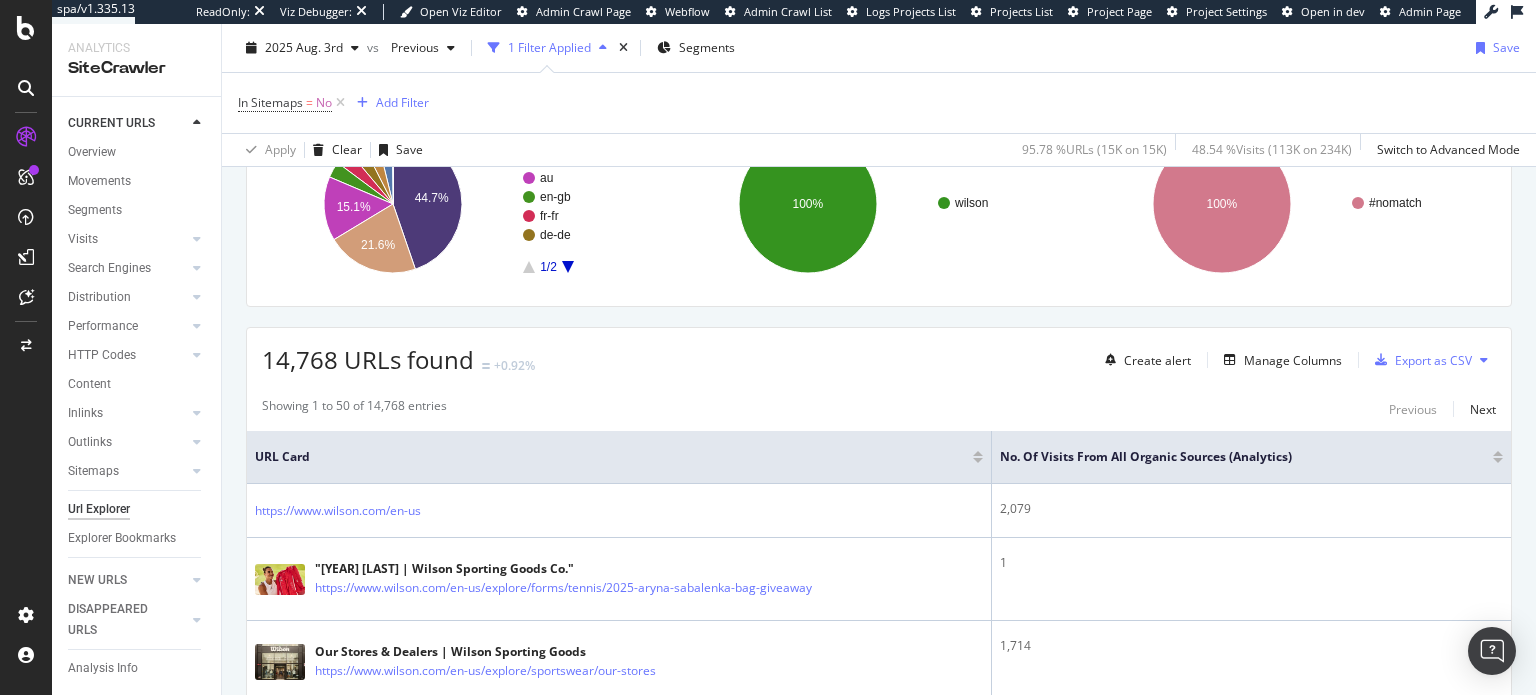 click at bounding box center (1498, 460) 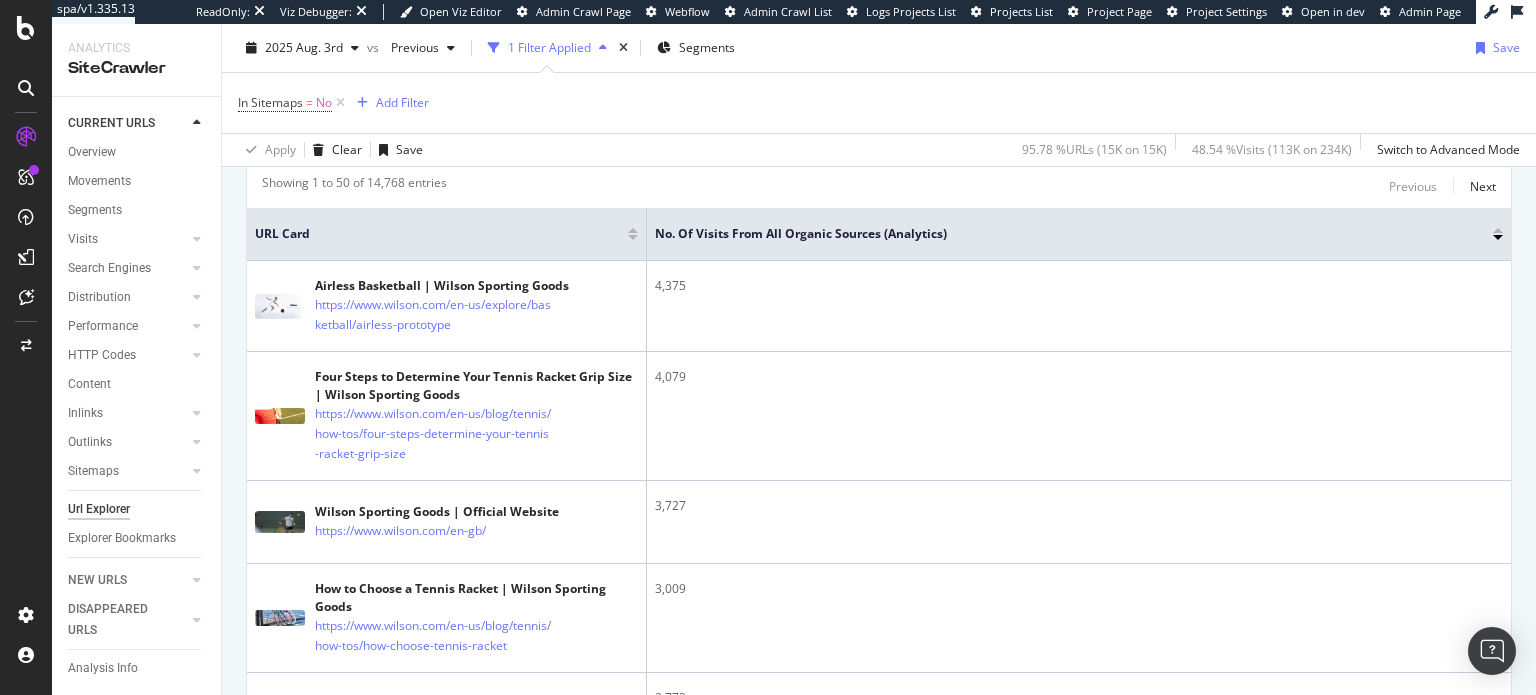 scroll, scrollTop: 397, scrollLeft: 0, axis: vertical 